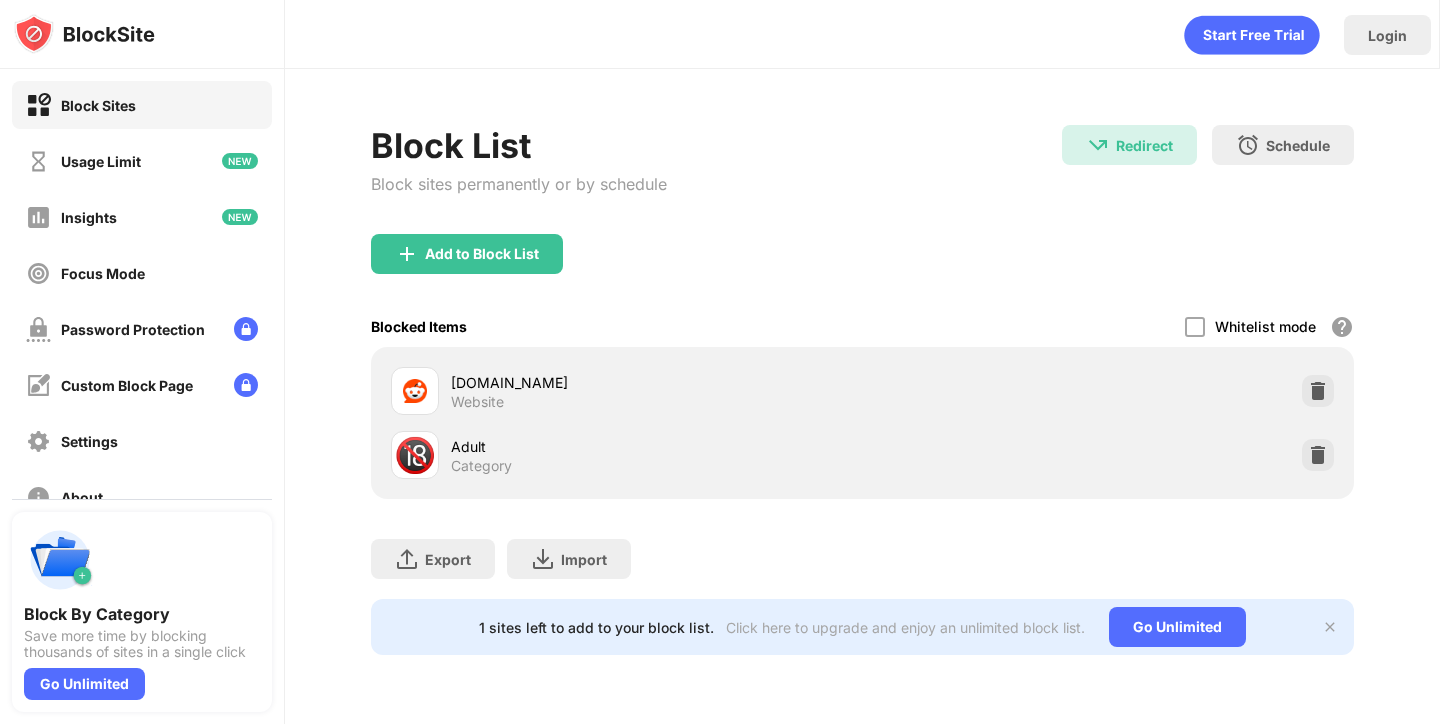scroll, scrollTop: 0, scrollLeft: 0, axis: both 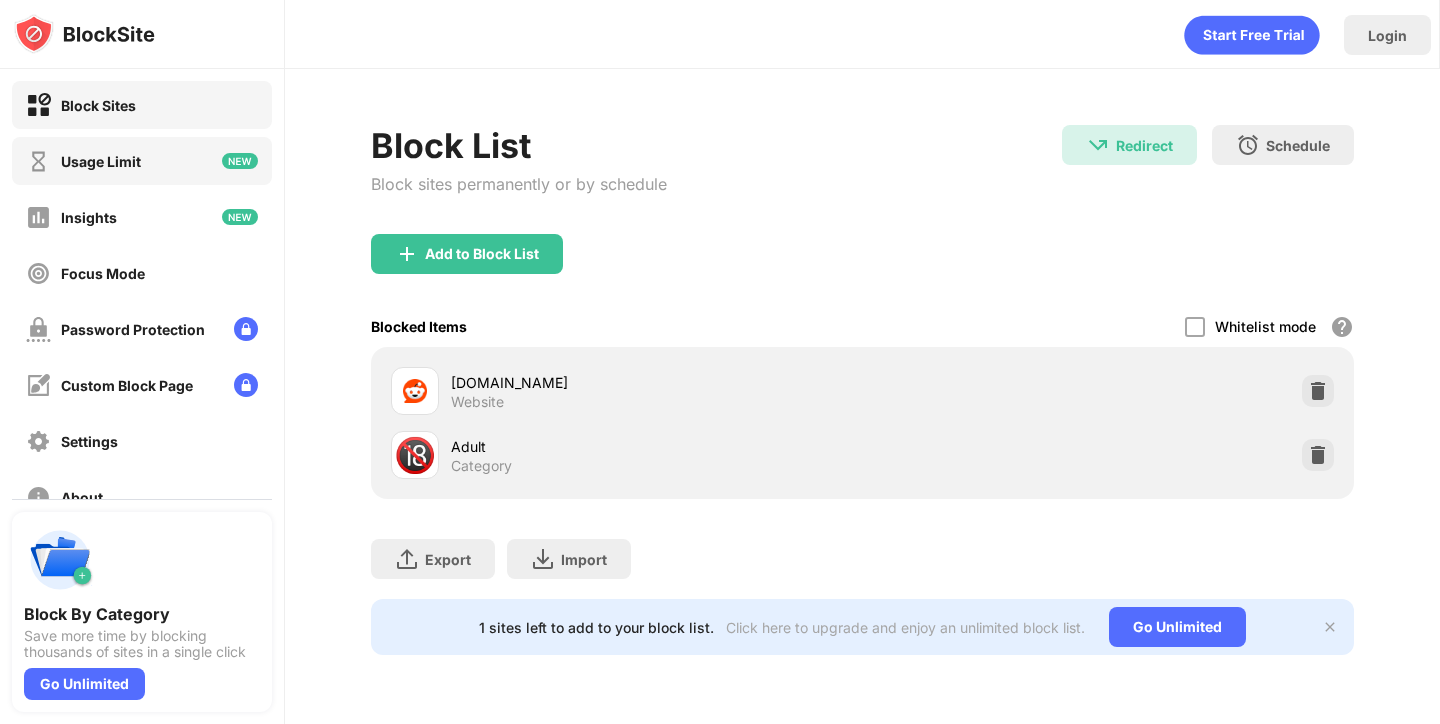 click on "Usage Limit" at bounding box center [142, 161] 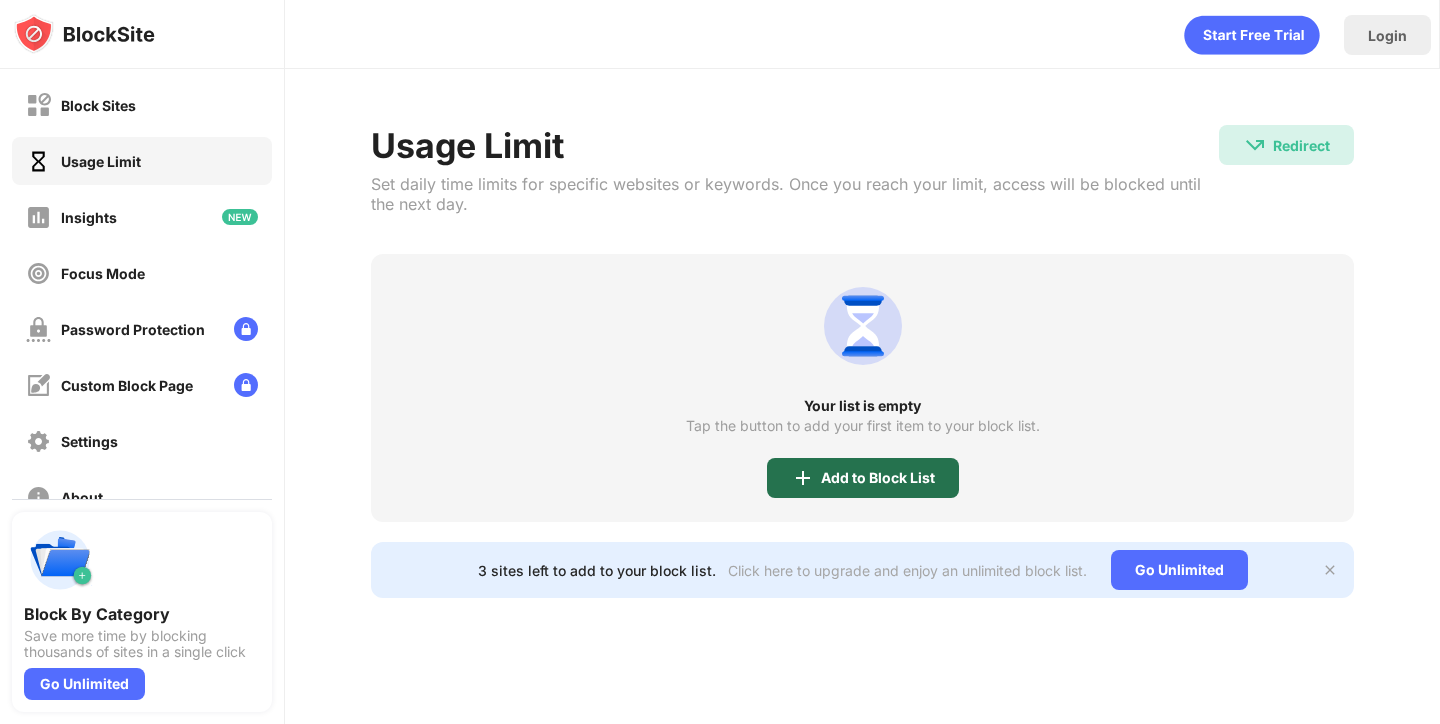 click on "Add to Block List" at bounding box center (878, 478) 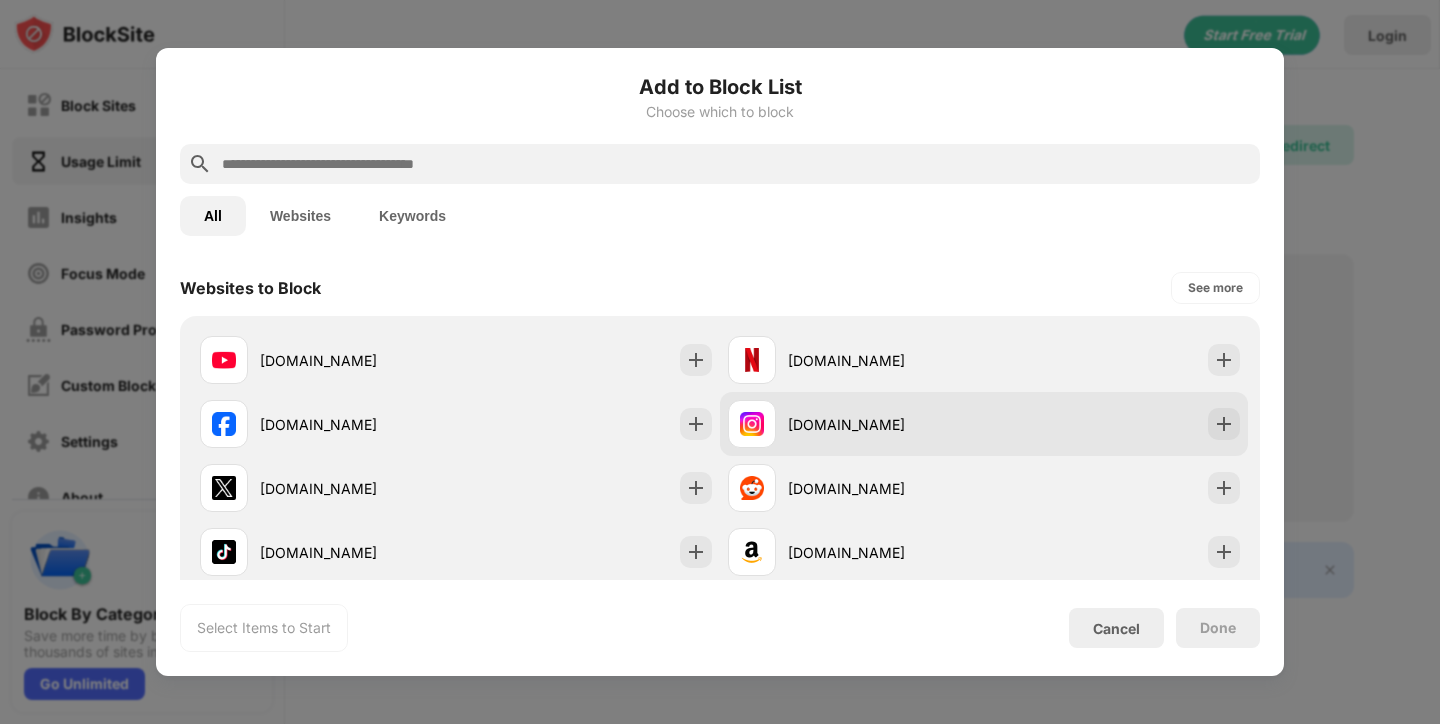 click on "[DOMAIN_NAME]" at bounding box center (984, 424) 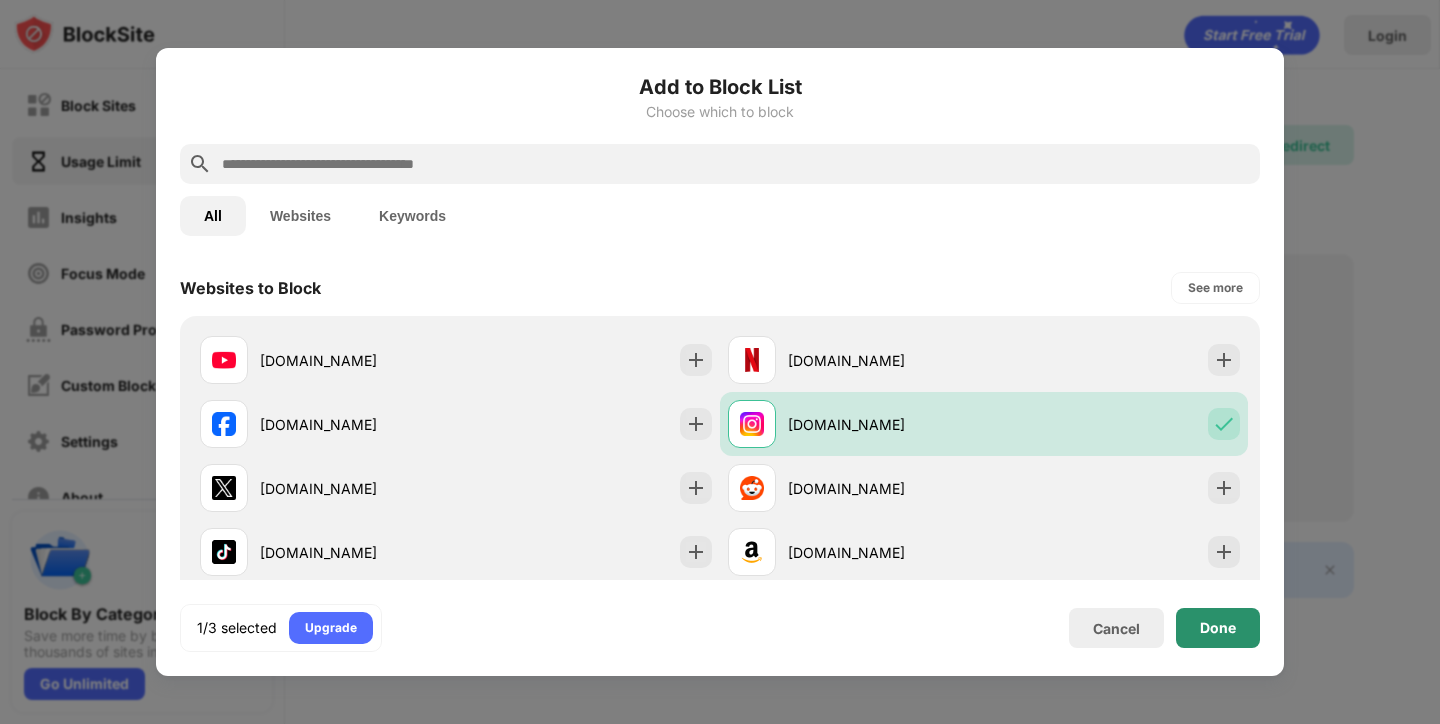 click on "Done" at bounding box center [1218, 628] 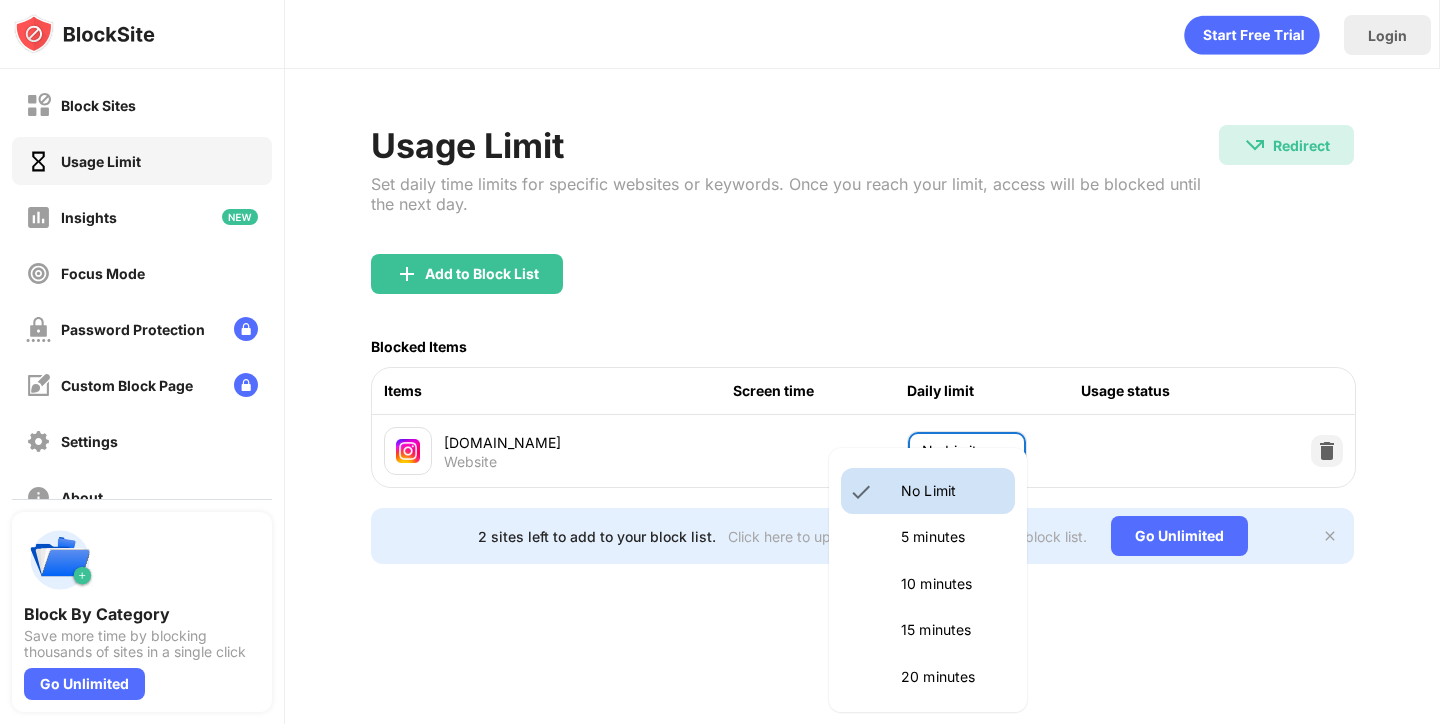 click on "Block Sites Usage Limit Insights Focus Mode Password Protection Custom Block Page Settings About Blocking Sync with other devices Disabled Block By Category Save more time by blocking thousands of sites in a single click Go Unlimited Login Usage Limit Set daily time limits for specific websites or keywords. Once you reach your limit, access will be blocked until the next day. Redirect Redirect to [DOMAIN_NAME] Add to Block List Blocked Items Items Screen time Daily limit Usage status [DOMAIN_NAME] Website No Limit ******** ​ 2 sites left to add to your block list. Click here to upgrade and enjoy an unlimited block list. Go Unlimited
No Limit 5 minutes 10 minutes 15 minutes 20 minutes 25 minutes 30 minutes 35 minutes 40 minutes 45 minutes 50 minutes 55 minutes 60 minutes 1.5 hours 2 hours 2.5 hours 3 hours 3.5 hours 4 hours 4.5 hours 5 hours 5.5 hours 6 hours 6.5 hours 7 hours 7.5 hours 8 hours 8.5 hours 9 hours 9.5 hours 10 hours 10.5 hours 11 hours 11.5 hours 12 hours 12.5 hours 13 hours" at bounding box center (720, 362) 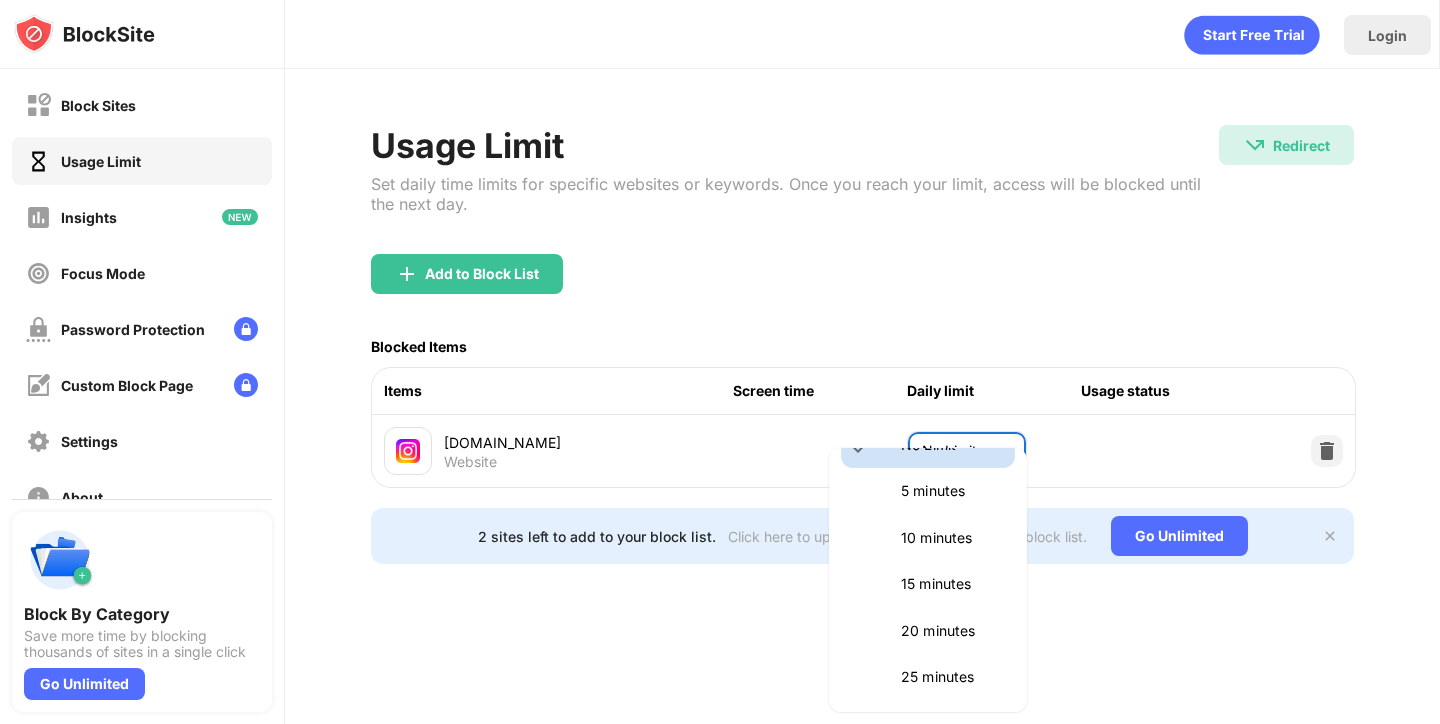 scroll, scrollTop: 42, scrollLeft: 0, axis: vertical 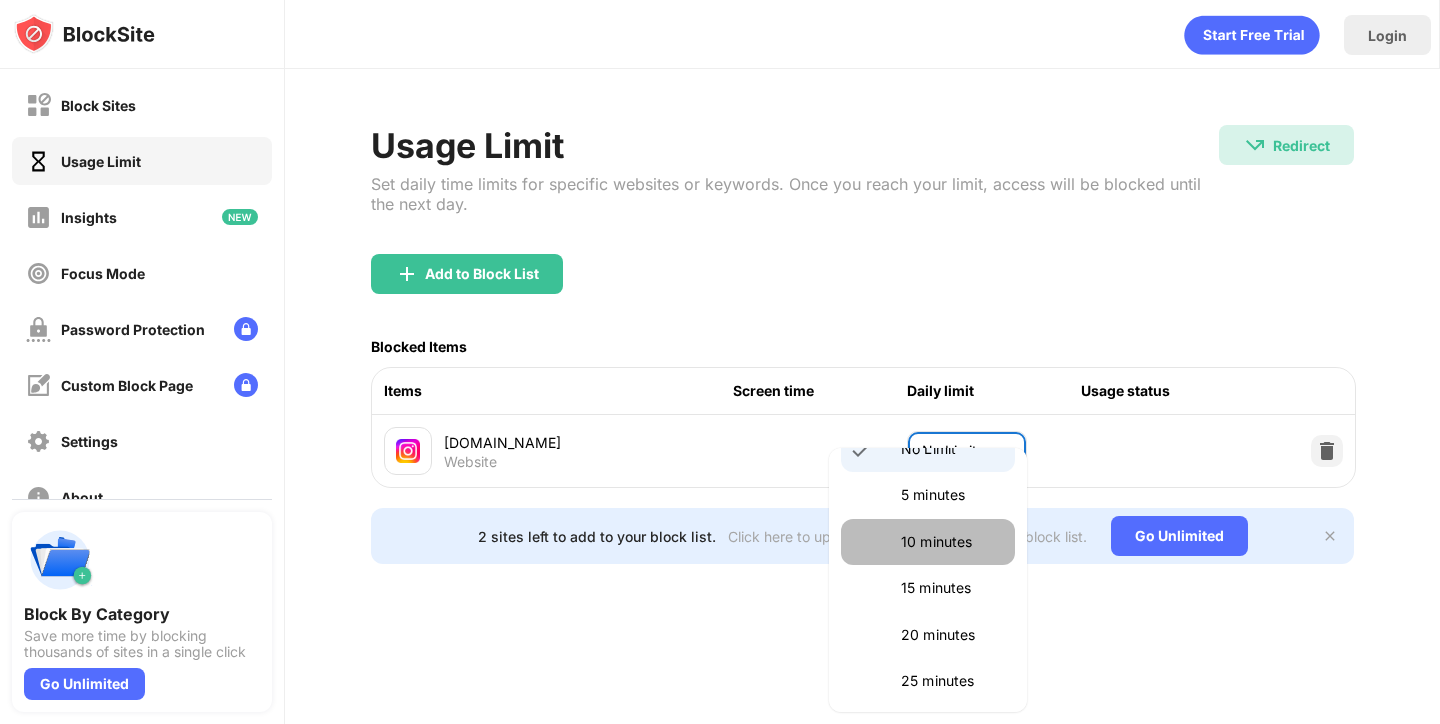 click on "10 minutes" at bounding box center (952, 542) 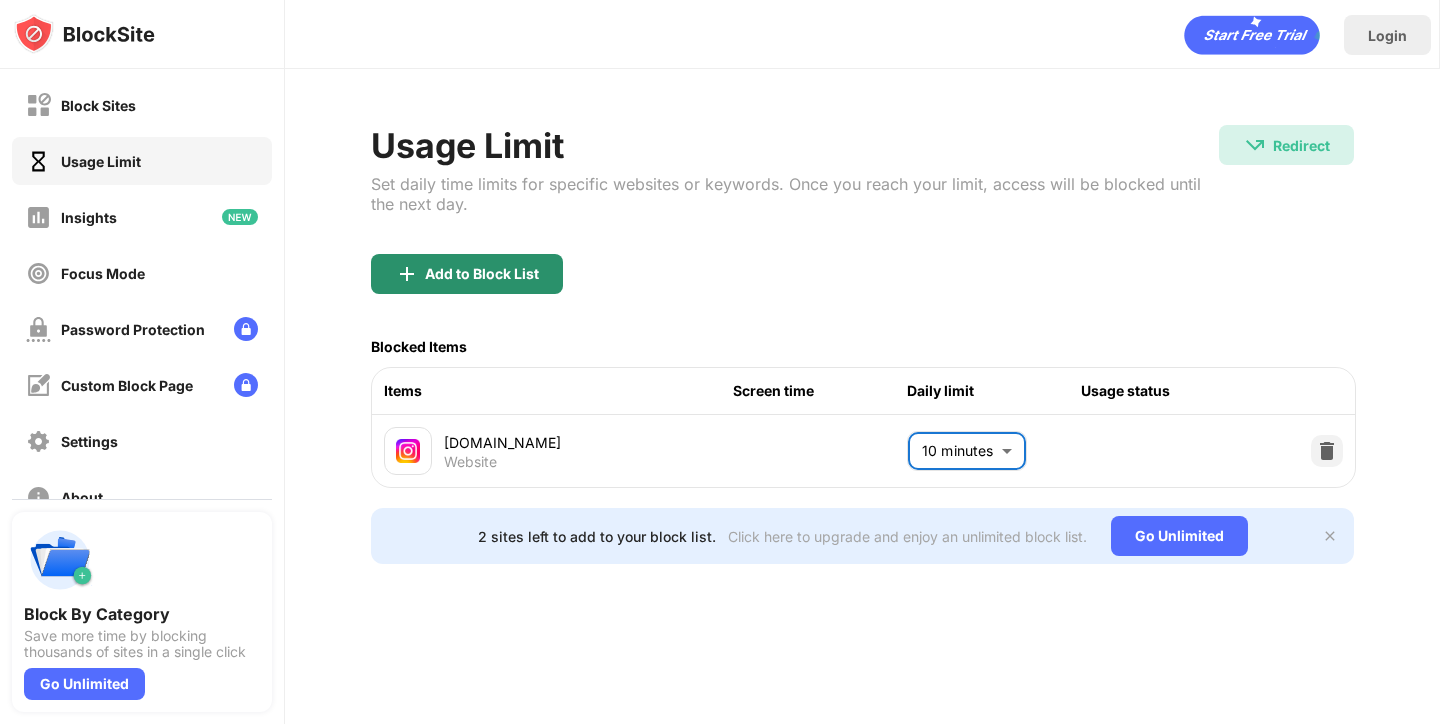 click on "Add to Block List" at bounding box center [467, 274] 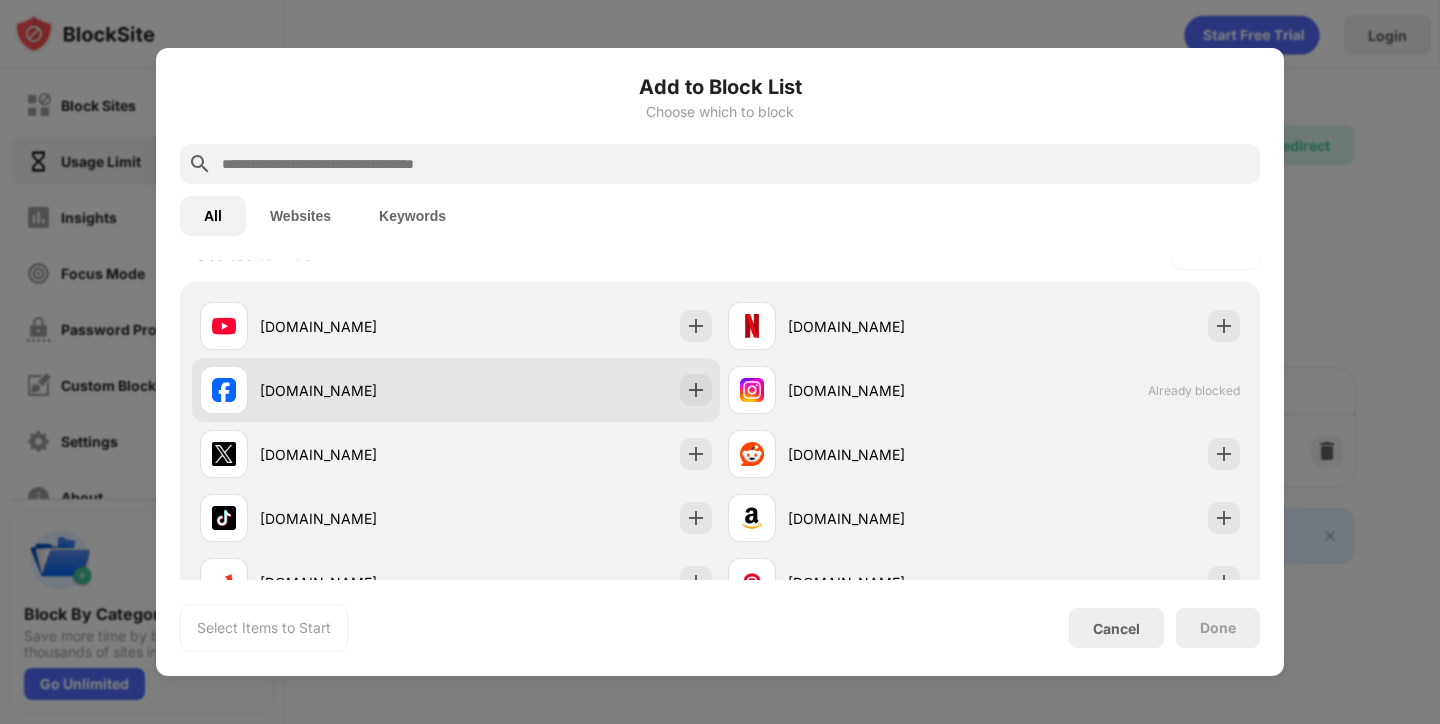 scroll, scrollTop: 39, scrollLeft: 0, axis: vertical 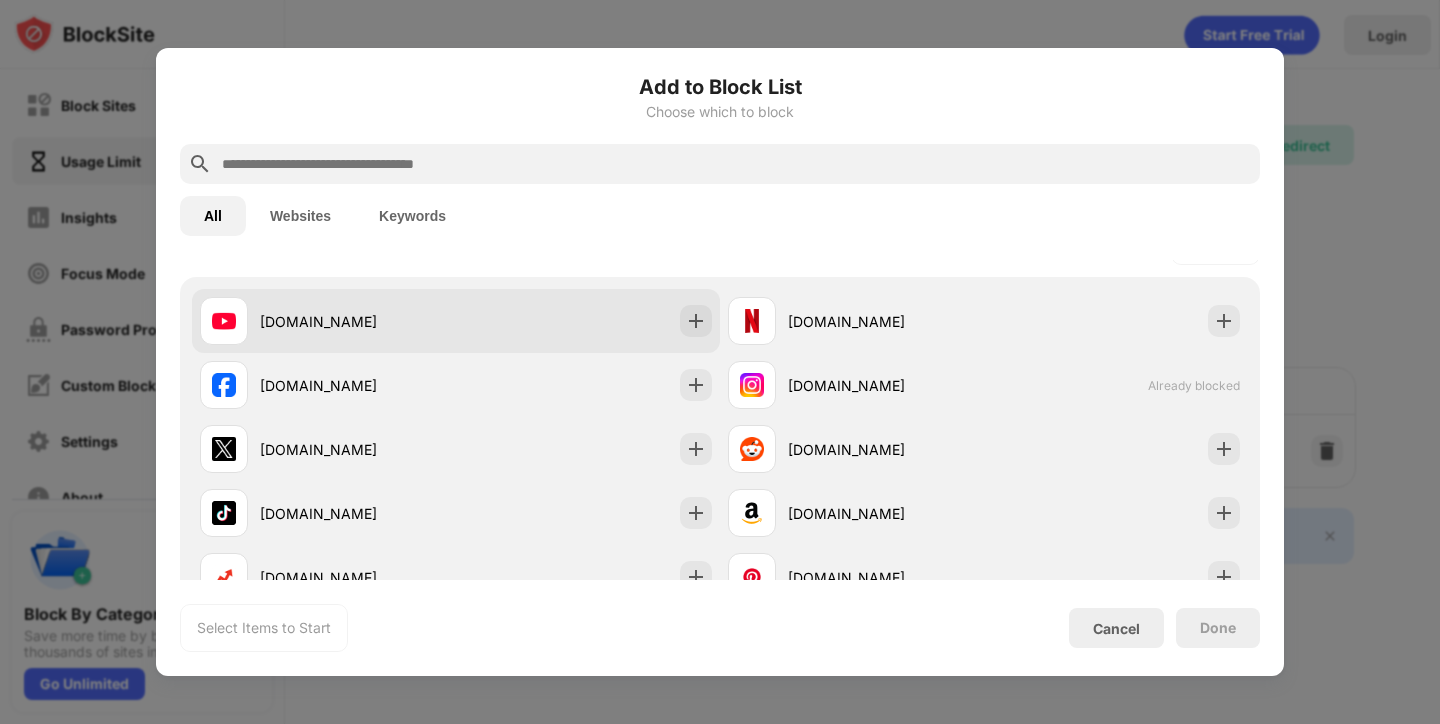 click on "[DOMAIN_NAME]" at bounding box center [456, 321] 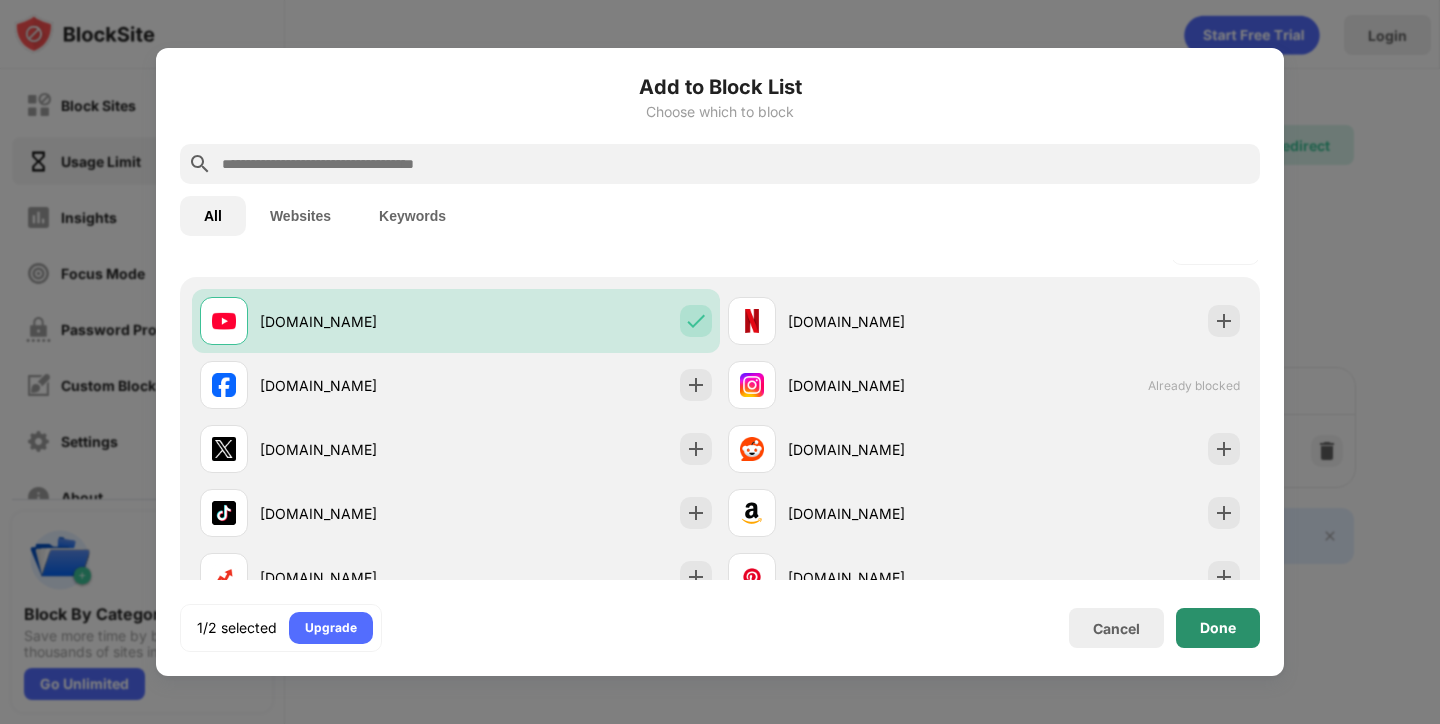 click on "Done" at bounding box center (1218, 628) 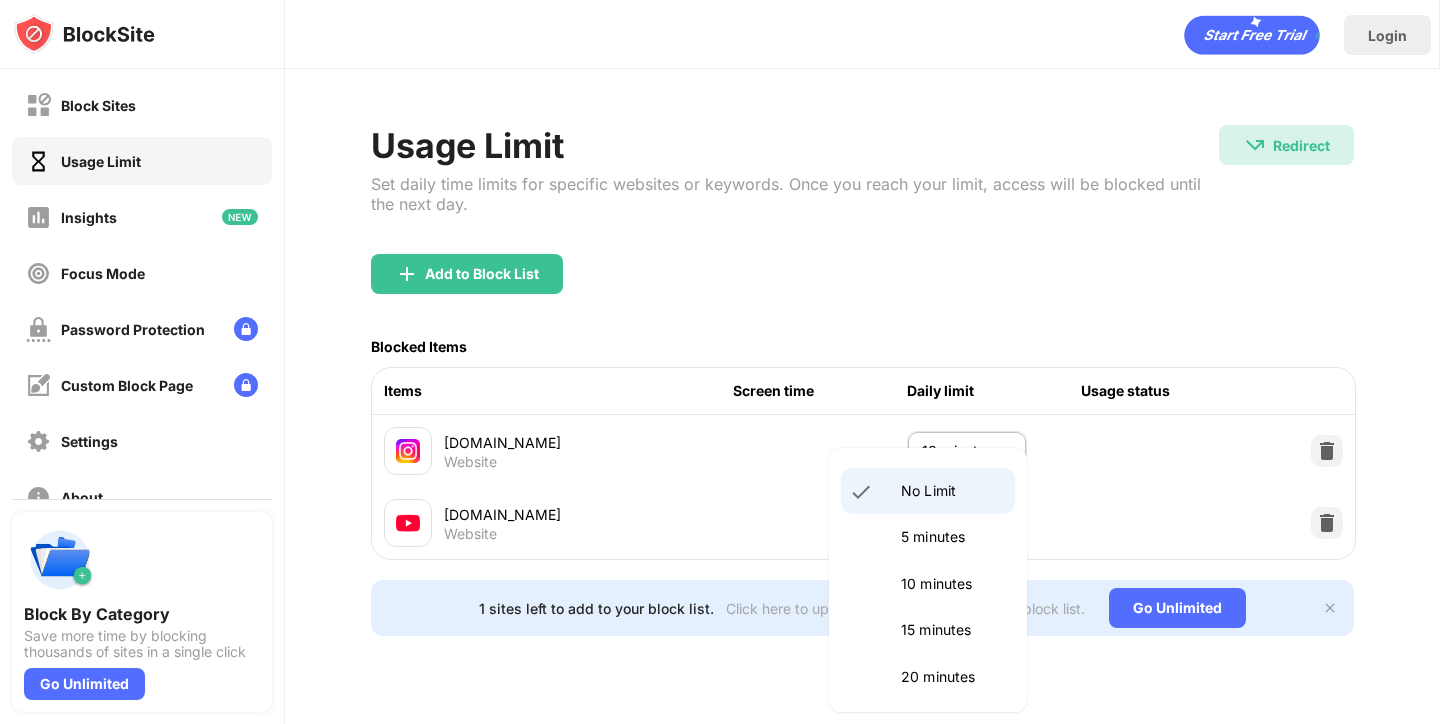click on "Block Sites Usage Limit Insights Focus Mode Password Protection Custom Block Page Settings About Blocking Sync with other devices Disabled Block By Category Save more time by blocking thousands of sites in a single click Go Unlimited Login Usage Limit Set daily time limits for specific websites or keywords. Once you reach your limit, access will be blocked until the next day. Redirect Redirect to [DOMAIN_NAME] Add to Block List Blocked Items Items Screen time Daily limit Usage status [DOMAIN_NAME] Website 10 minutes ** ​ [DOMAIN_NAME] Website No Limit ******** ​ 1 sites left to add to your block list. Click here to upgrade and enjoy an unlimited block list. Go Unlimited
No Limit 5 minutes 10 minutes 15 minutes 20 minutes 25 minutes 30 minutes 35 minutes 40 minutes 45 minutes 50 minutes 55 minutes 60 minutes 1.5 hours 2 hours 2.5 hours 3 hours 3.5 hours 4 hours 4.5 hours 5 hours 5.5 hours 6 hours 6.5 hours 7 hours 7.5 hours 8 hours 8.5 hours 9 hours 9.5 hours 10 hours 10.5 hours 11 hours 12 hours" at bounding box center (720, 362) 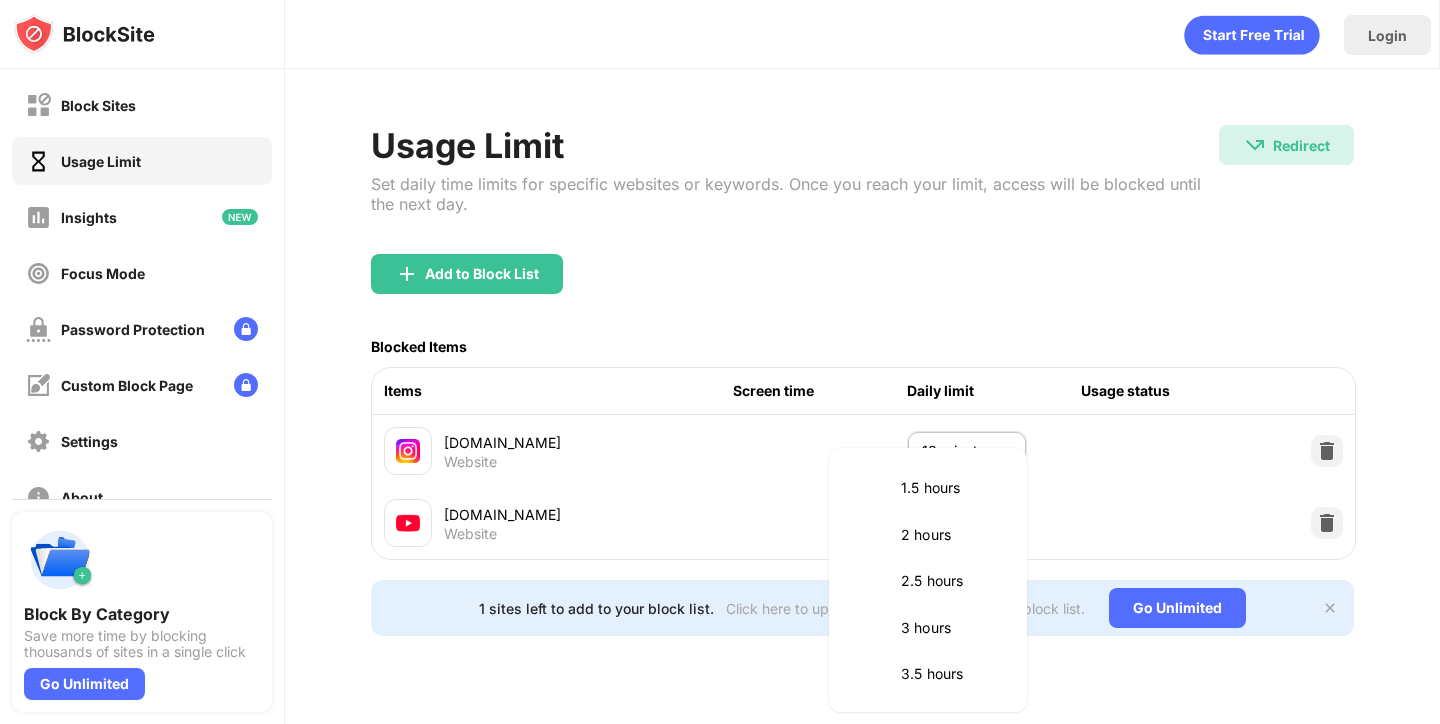 scroll, scrollTop: 638, scrollLeft: 0, axis: vertical 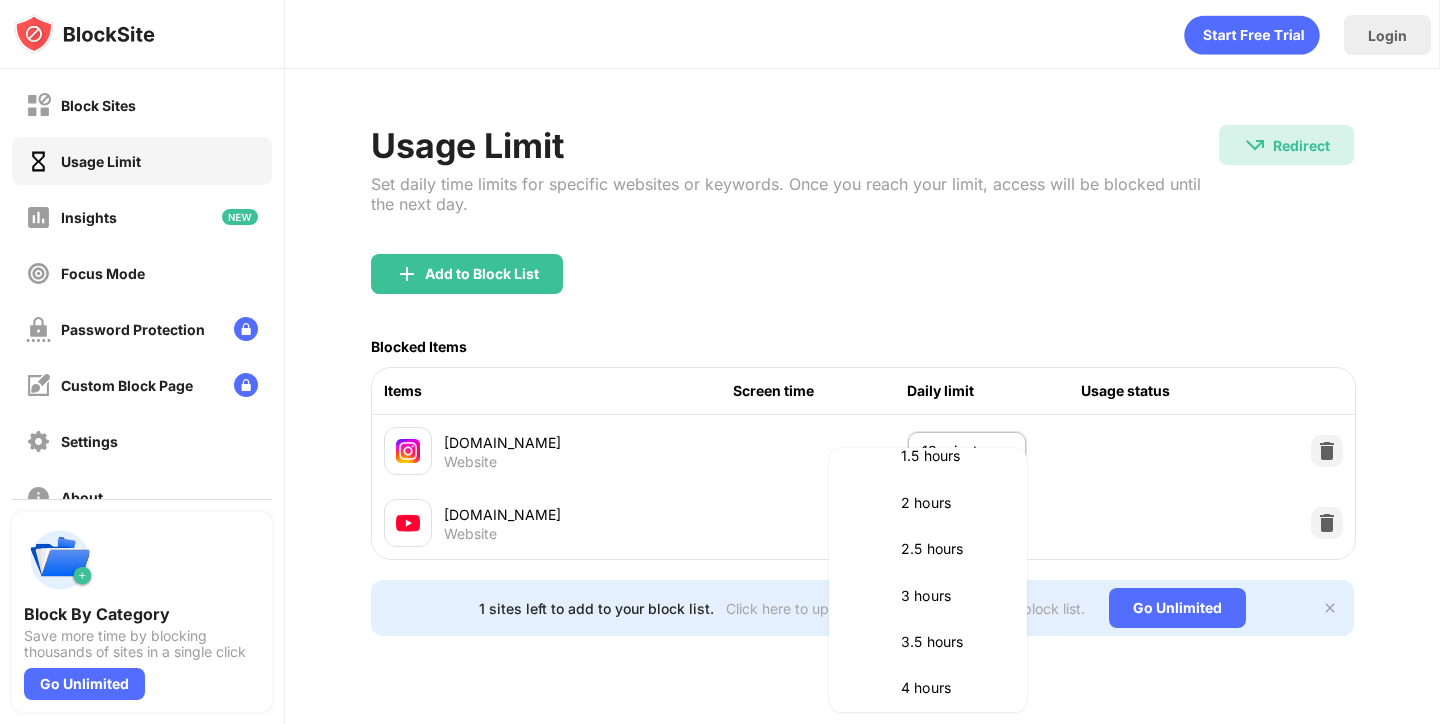 click on "2.5 hours" at bounding box center [952, 549] 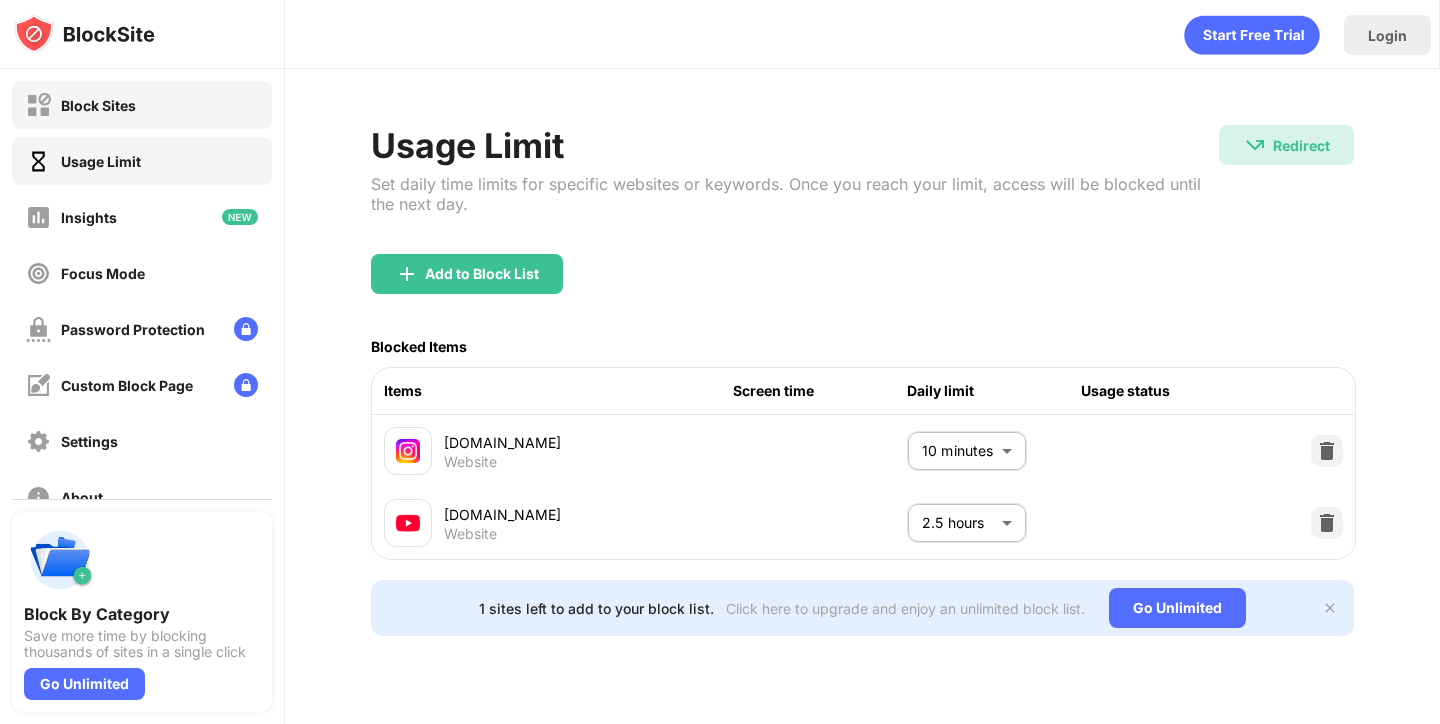 click on "Block Sites" at bounding box center [98, 105] 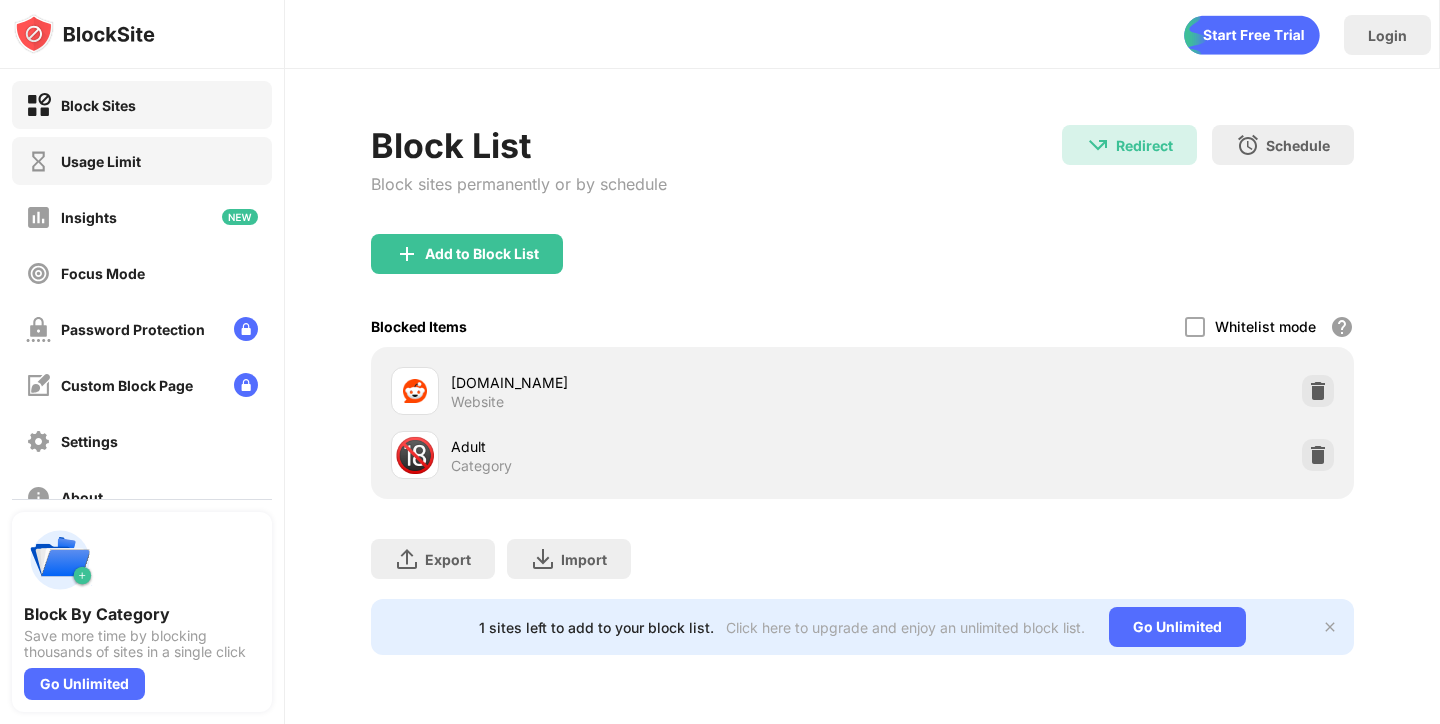 click on "Usage Limit" at bounding box center (101, 161) 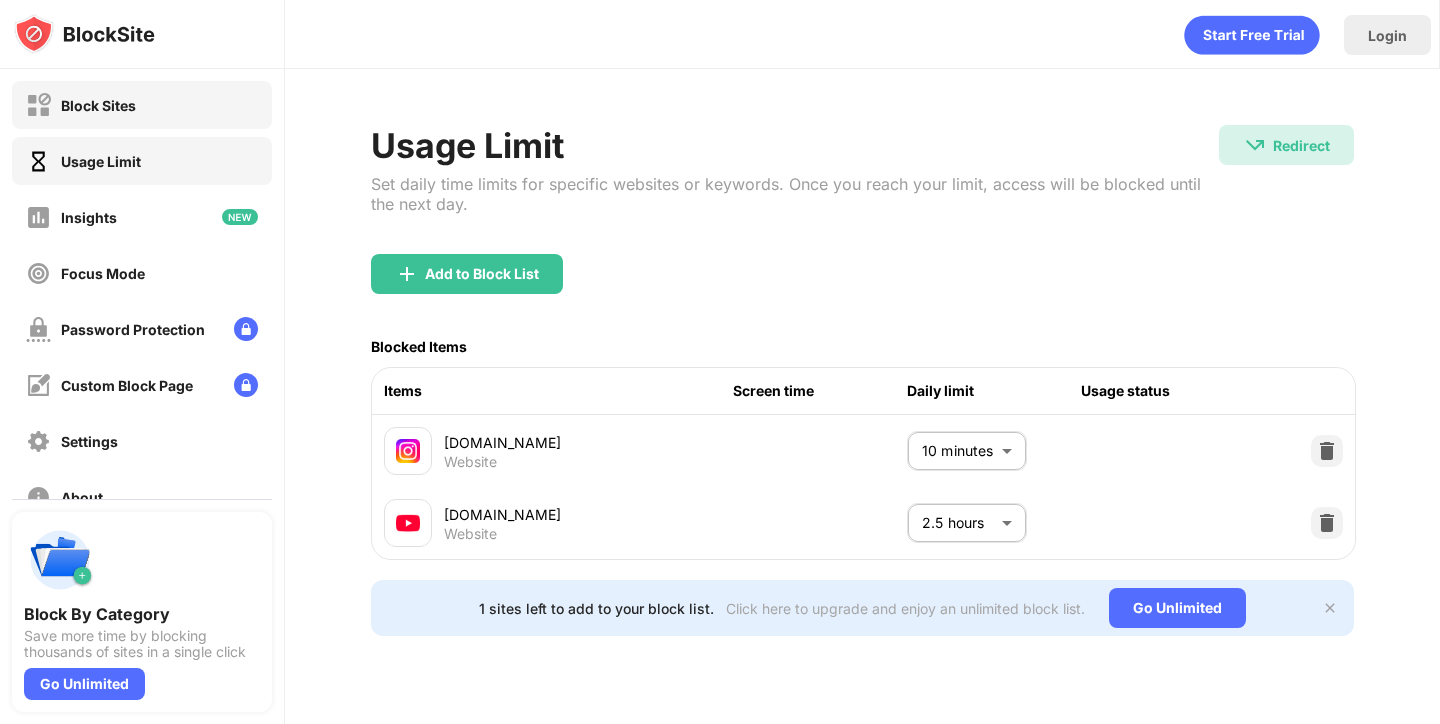 click on "Block Sites" at bounding box center [98, 105] 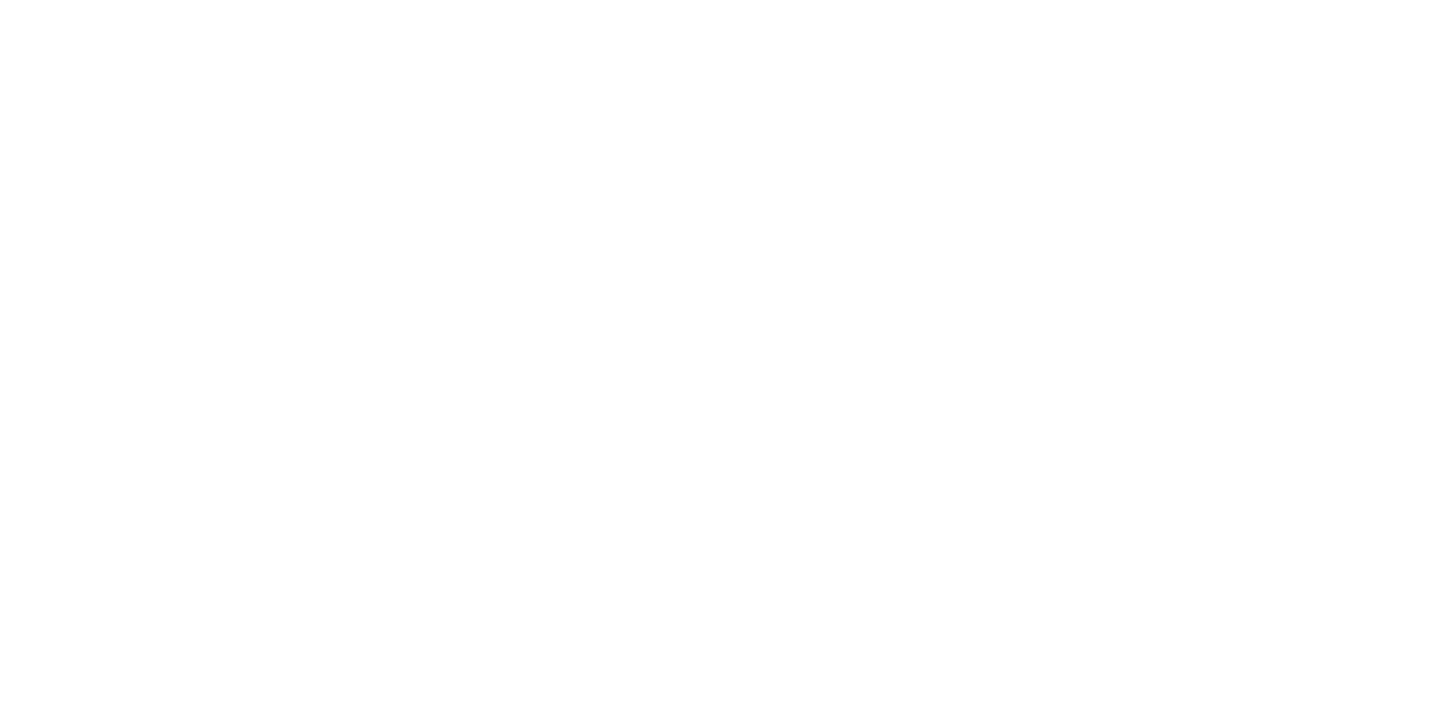 scroll, scrollTop: 0, scrollLeft: 0, axis: both 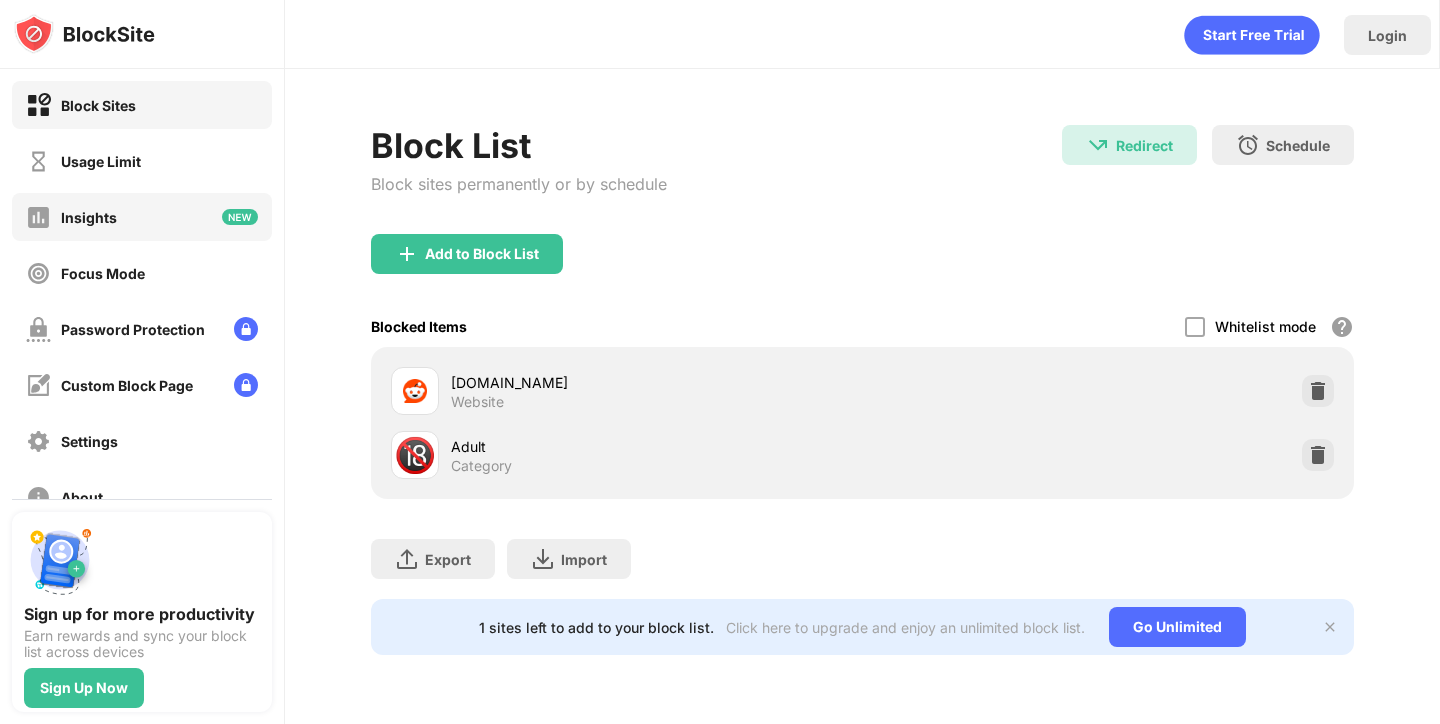 click on "Insights" at bounding box center (142, 217) 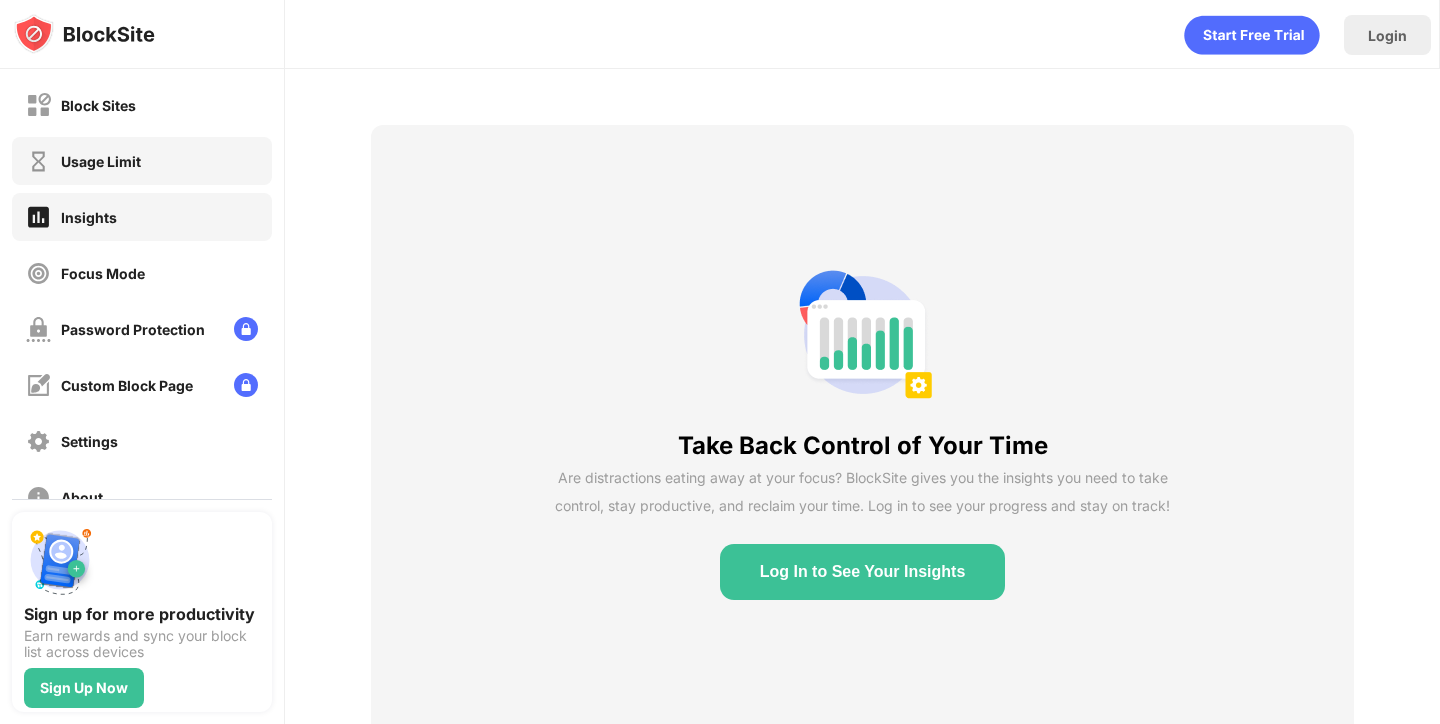 click on "Usage Limit" at bounding box center [142, 161] 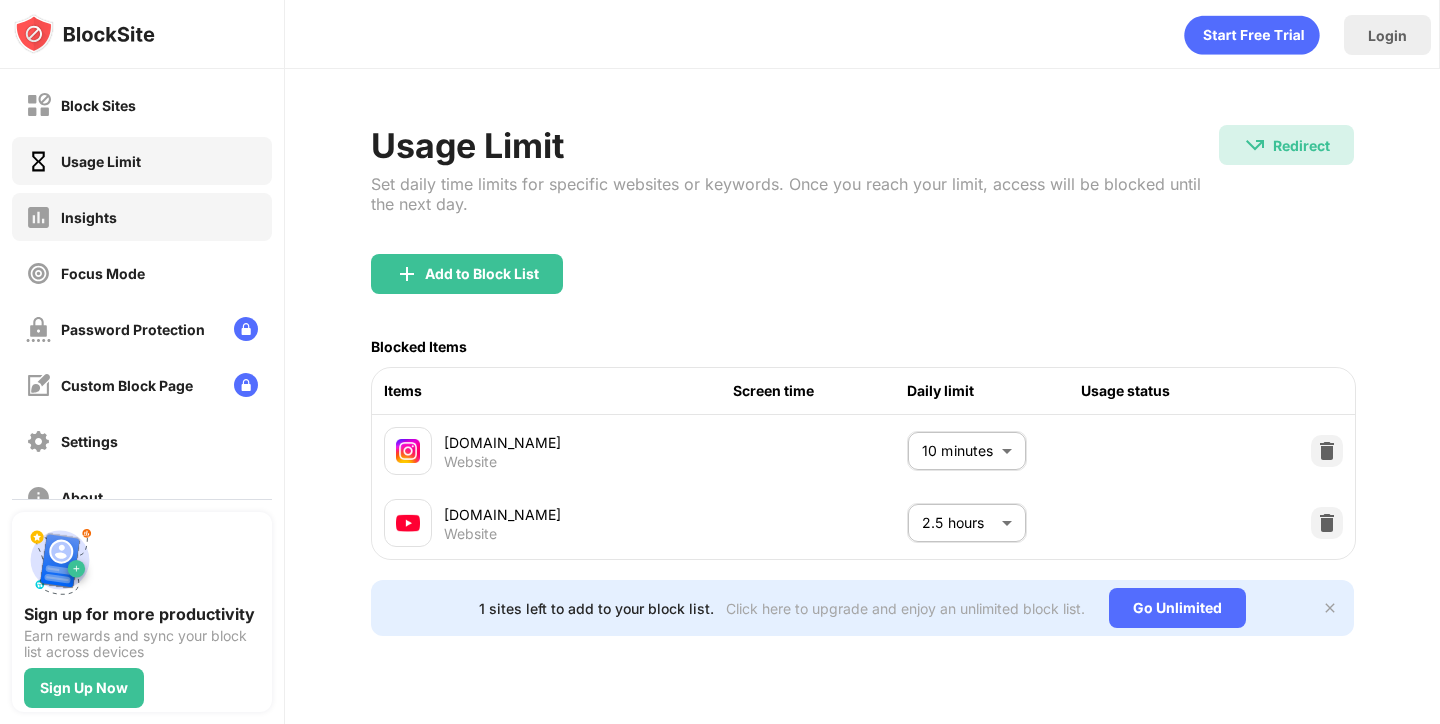 click on "Insights" at bounding box center [142, 217] 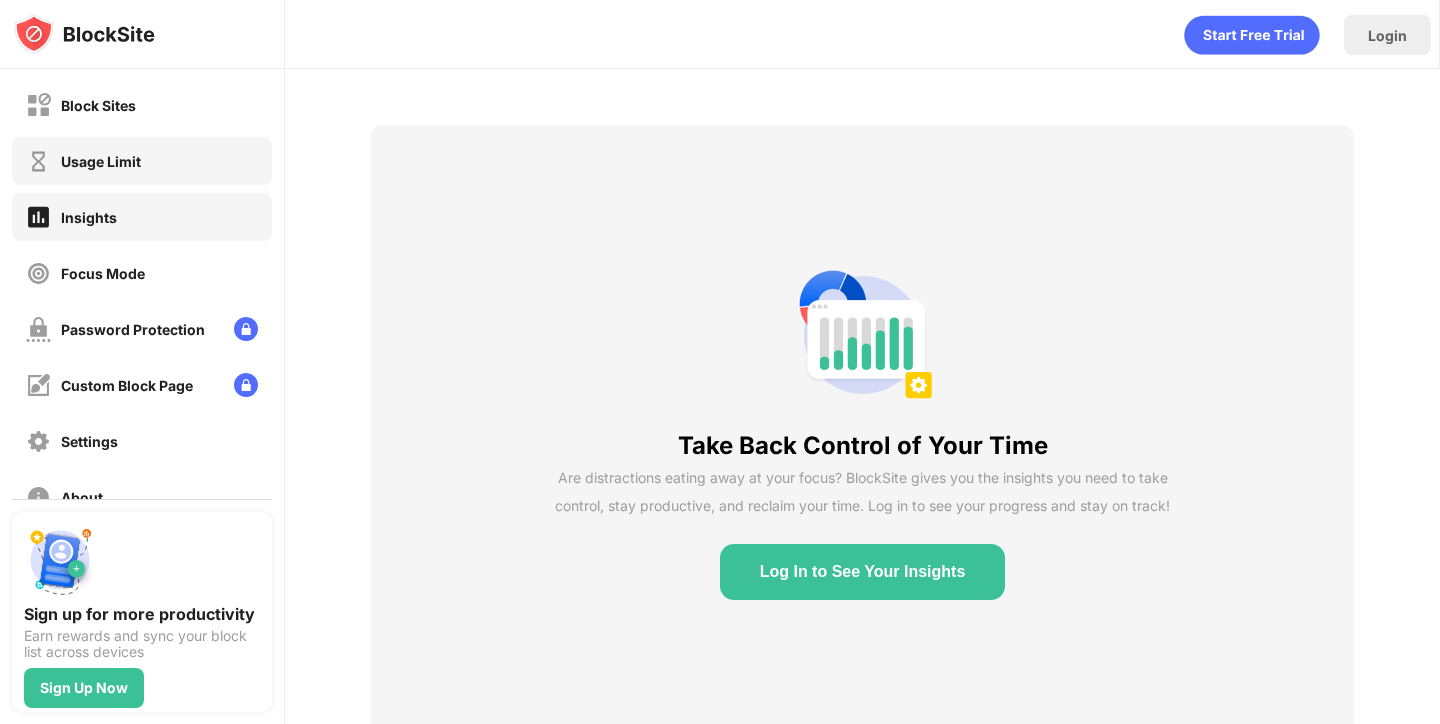 click on "Usage Limit" at bounding box center [142, 161] 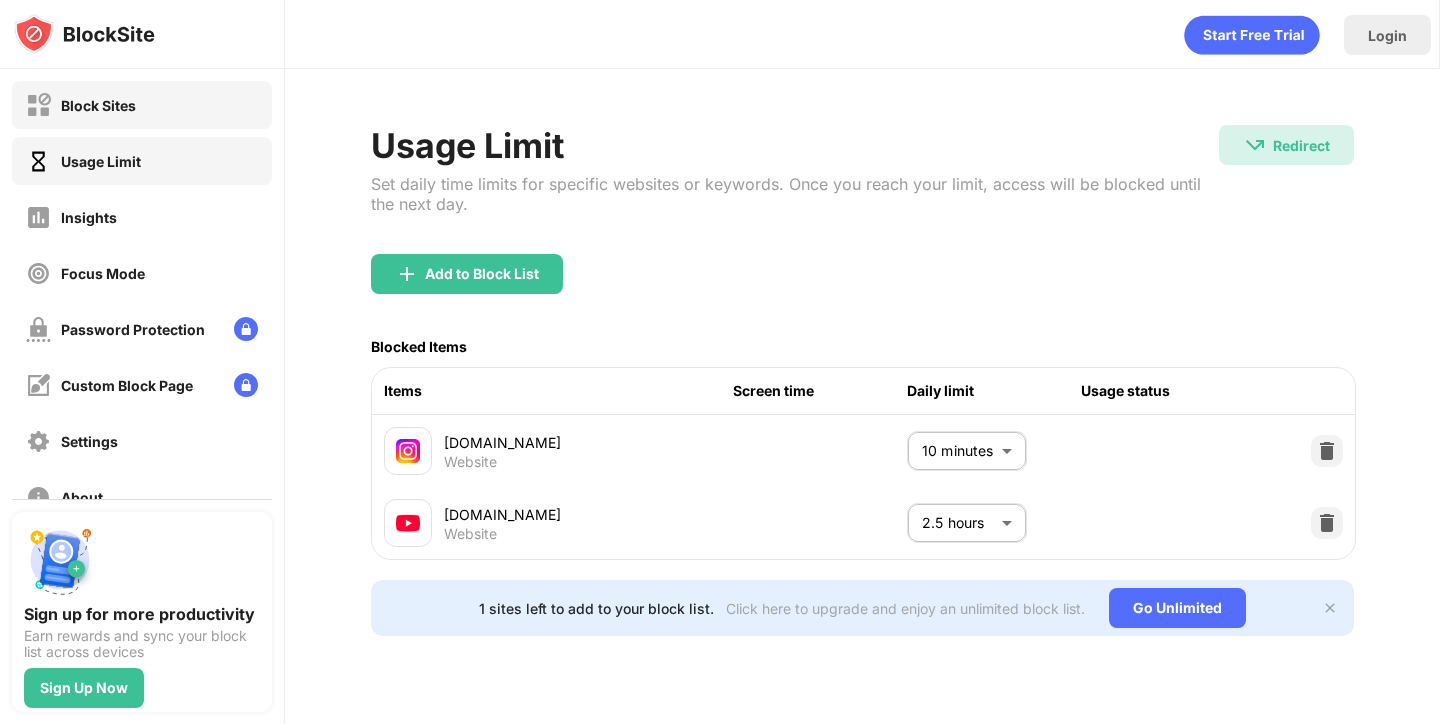 click on "Block Sites" at bounding box center (142, 105) 